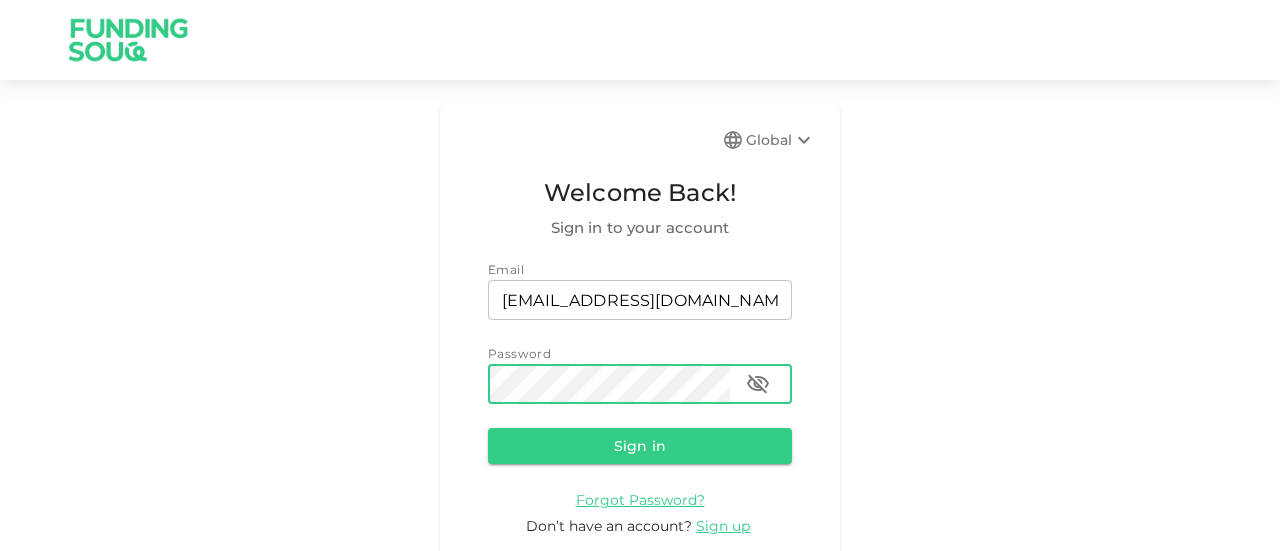scroll, scrollTop: 0, scrollLeft: 0, axis: both 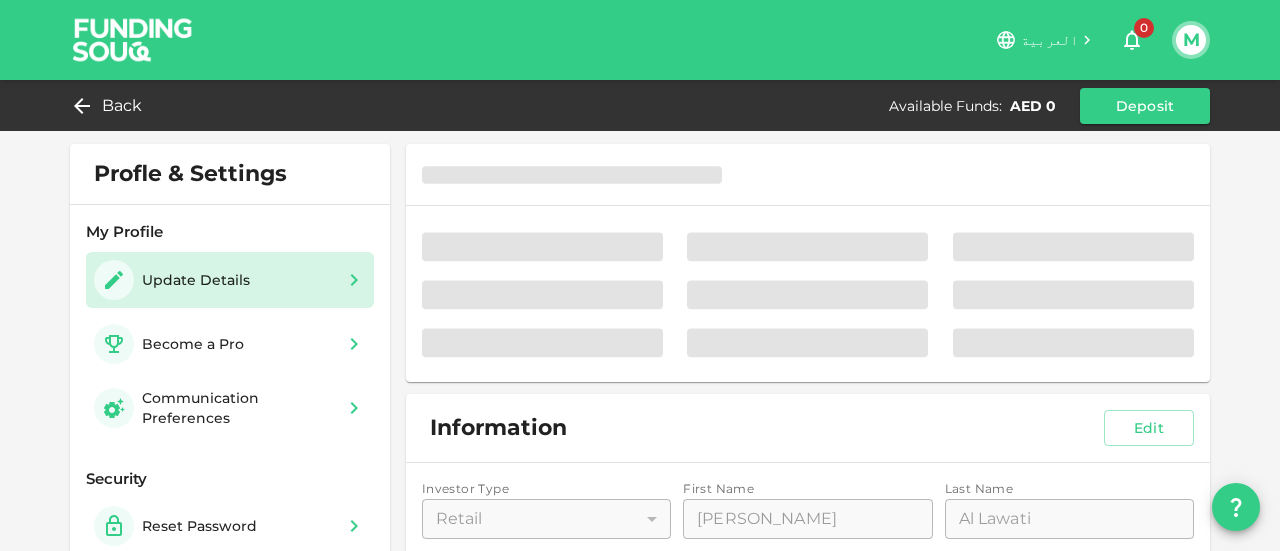type on "⁦⁨[DATE]⁩⁩" 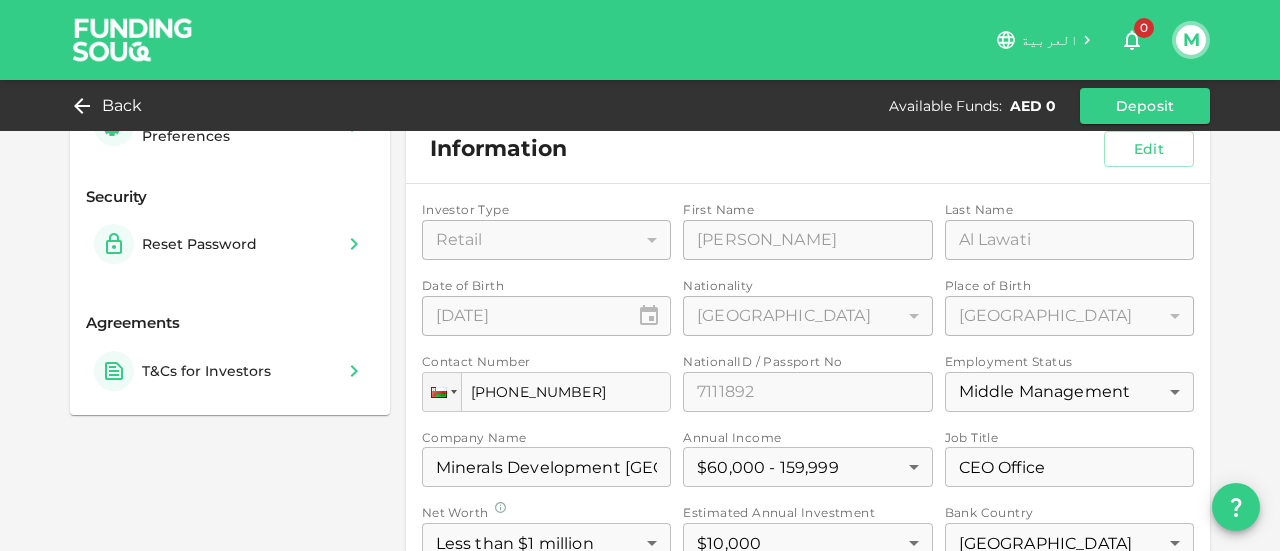 scroll, scrollTop: 300, scrollLeft: 0, axis: vertical 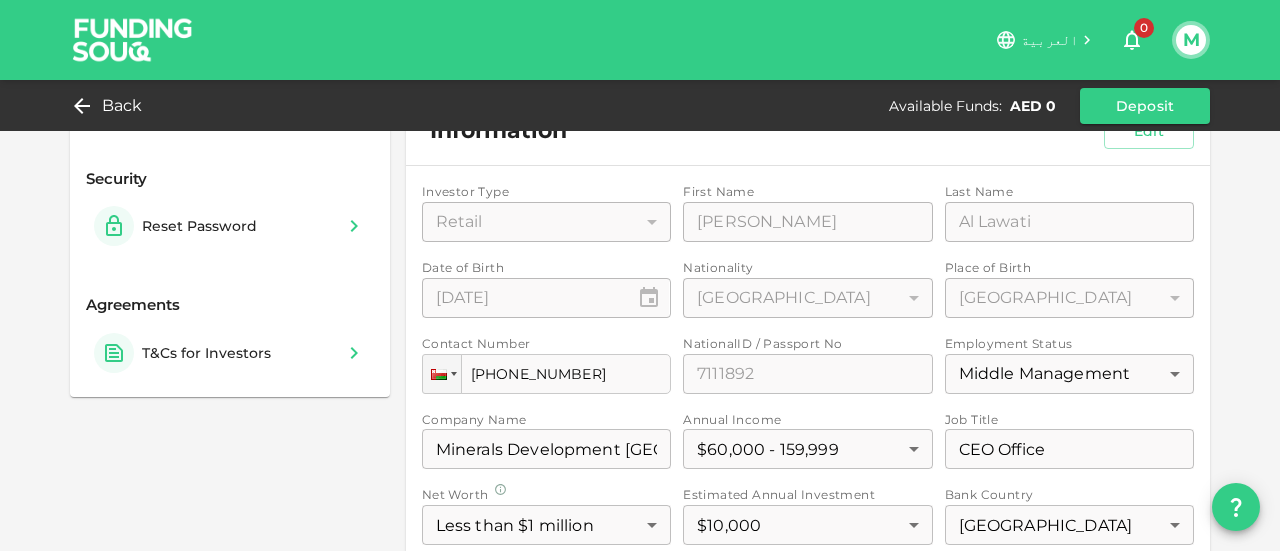 click on "Investor Type Retail 1 ​   First Name First Name [PERSON_NAME] First Name   Last Name Last Name [PERSON_NAME] Last Name   Date of Birth ⁦⁨[DEMOGRAPHIC_DATA]⁩⁩ ​   Nationality [DEMOGRAPHIC_DATA] 148 ​   Place of Birth [DEMOGRAPHIC_DATA] 148 ​   Contact Number Phone [PHONE_NUMBER]   NationalID / Passport No NationalID / Passport No [PASSPORT] NationalID / Passport No   Employment Status Middle Management 6 ​   Company Name Company Name Minerals Development Oman Company Name   Annual Income $60,000 - 159,999 2 ​   Job Title Job Title CEO Office Job Title   Net Worth Less than $1 million 1 ​   Estimated Annual Investment $10,000 2 ​   Bank Country [GEOGRAPHIC_DATA] 148 ​   Industry Mining & Natural Resources 5 ​   Source of Income Income from salary 1 ​   How did you hear about us Google / Search engine 1 ​   Public function None 1 ​   Address Address [GEOGRAPHIC_DATA][DEMOGRAPHIC_DATA], Muscat Address   Country of Residence [DEMOGRAPHIC_DATA] 148 ​   Tax ID taxId taxId   Are you taxed elsewhere? No no ​" at bounding box center [808, 479] 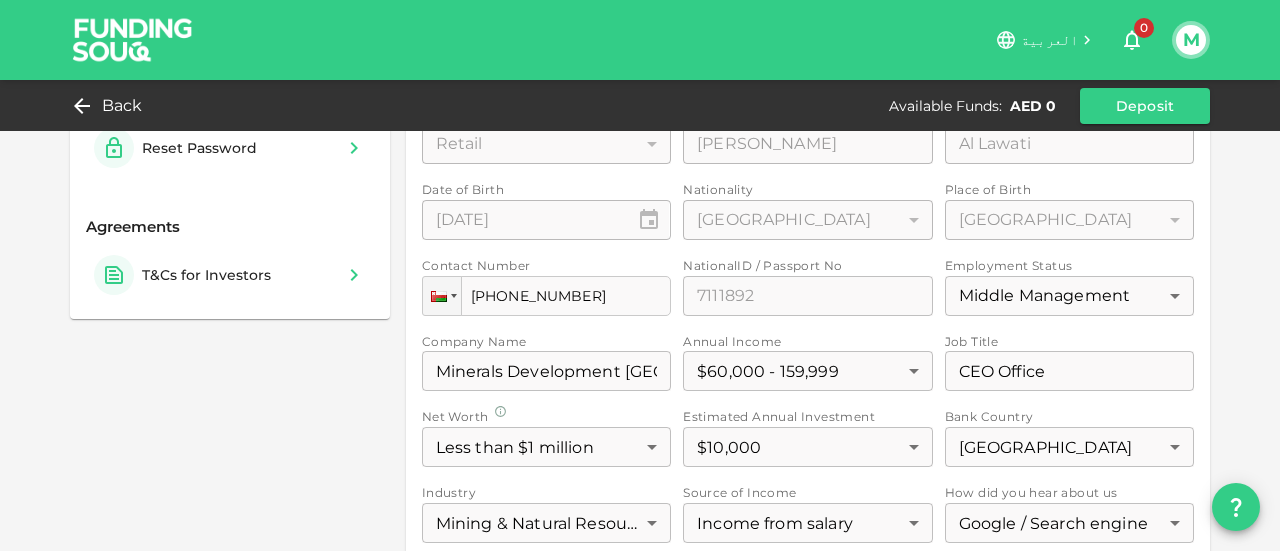 scroll, scrollTop: 0, scrollLeft: 0, axis: both 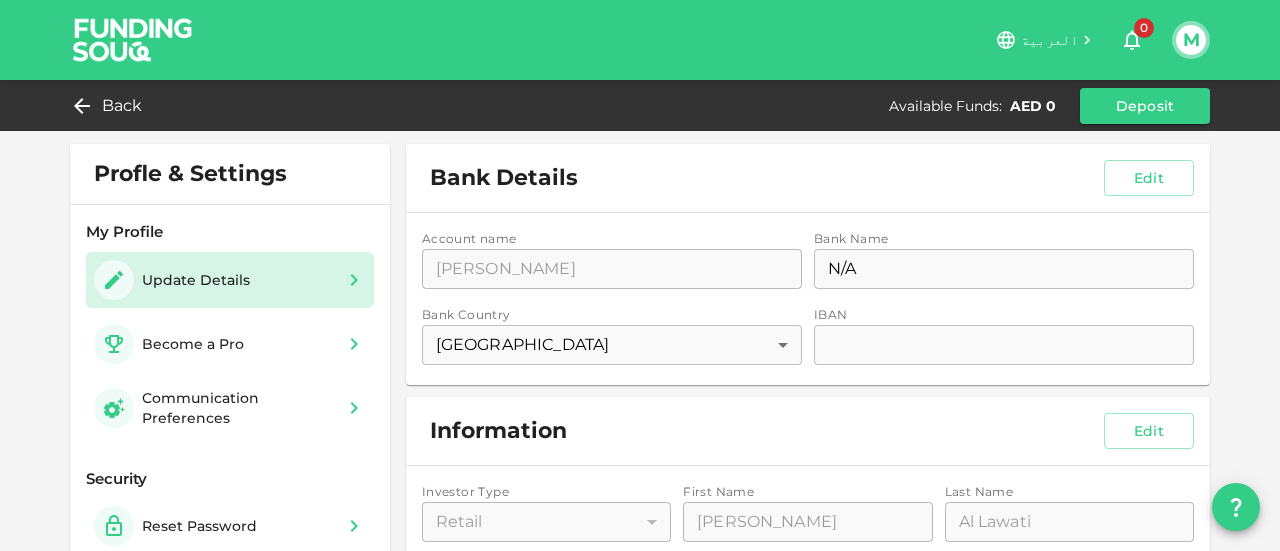 click 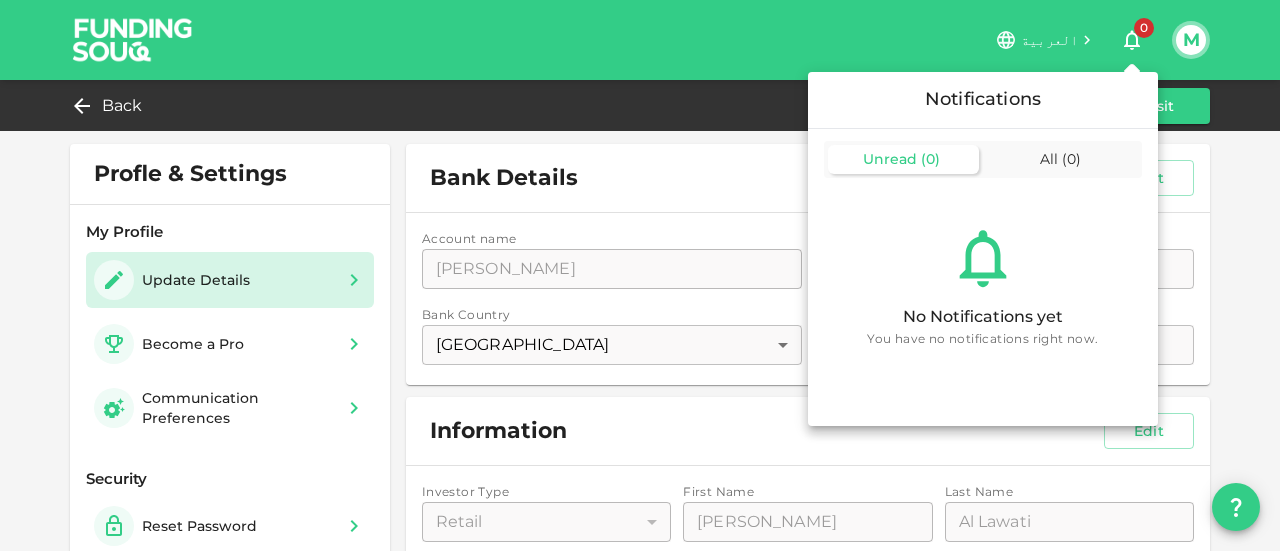 click at bounding box center (640, 275) 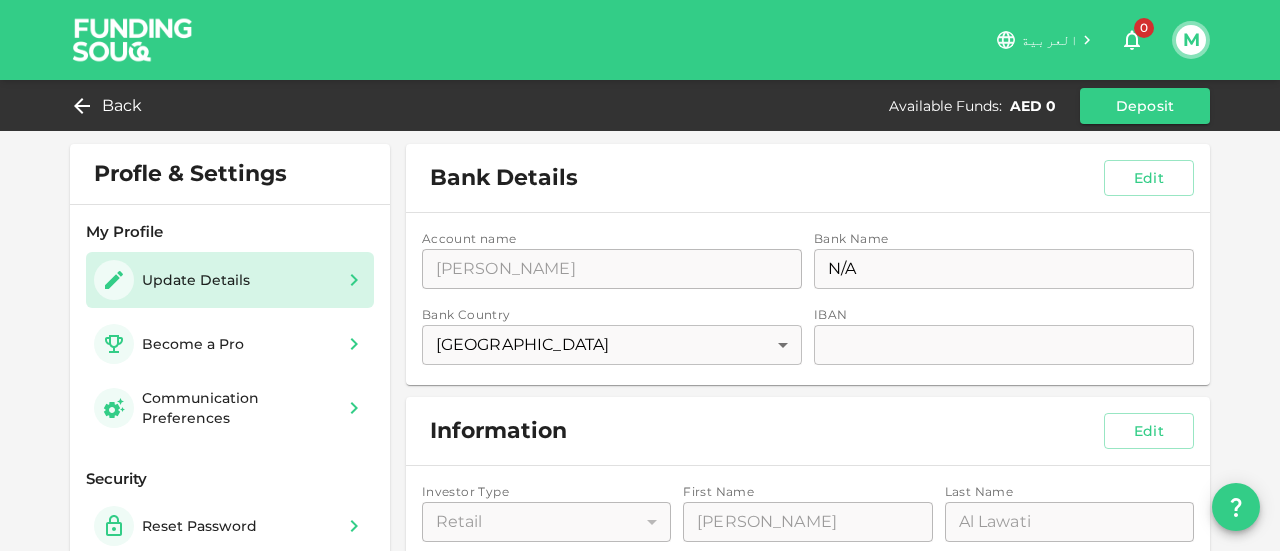 click on "M" at bounding box center [1191, 40] 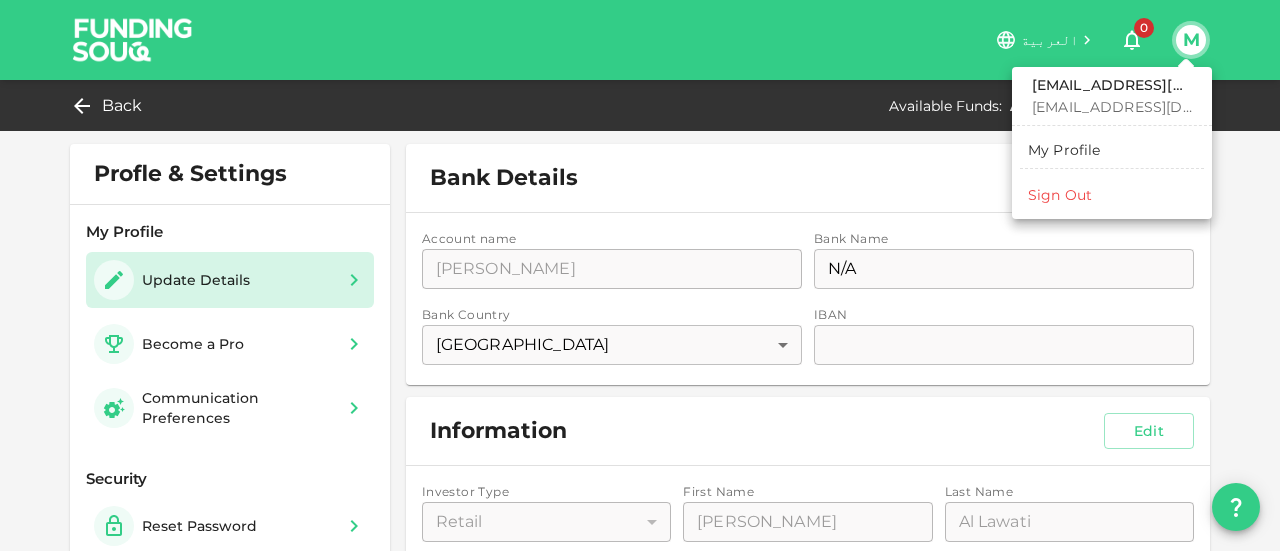 click on "My Profile" at bounding box center (1112, 150) 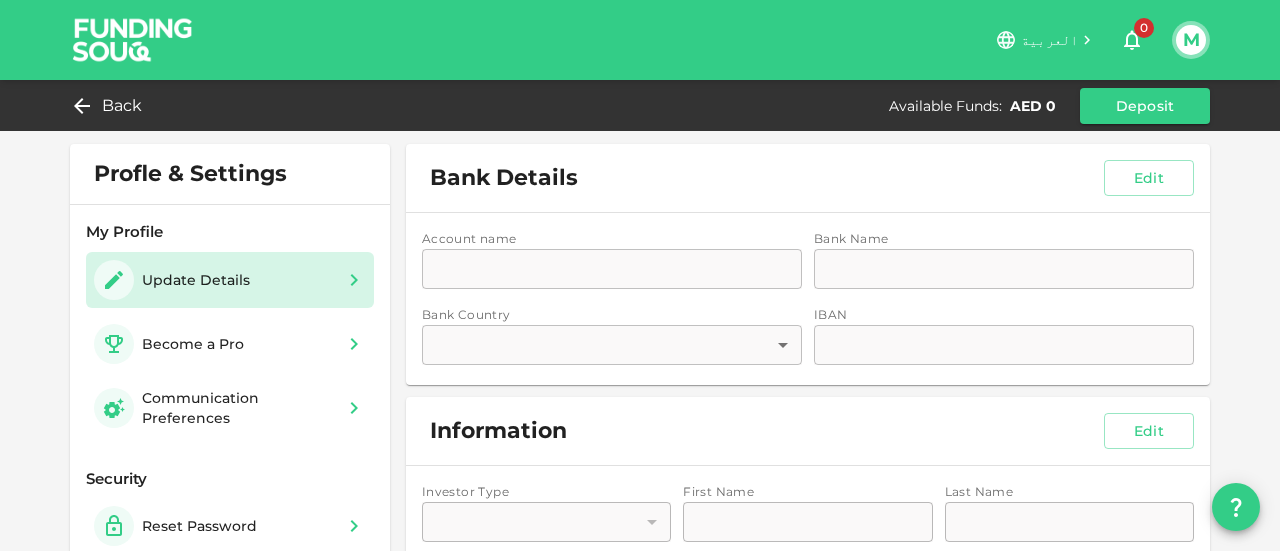 type on "1" 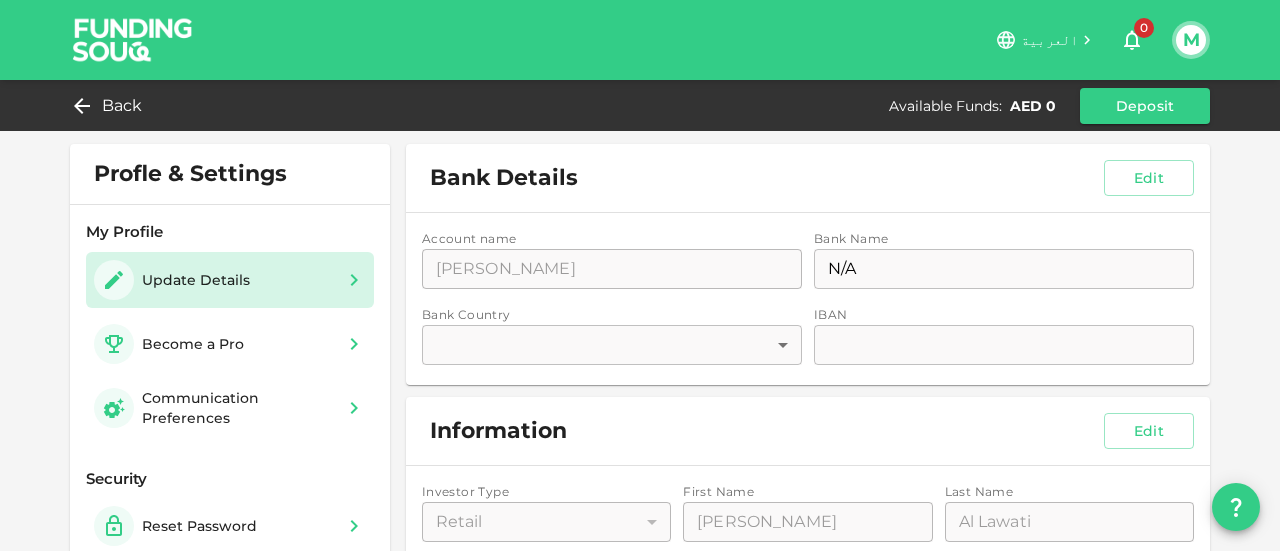 type on "⁦⁨[DATE]⁩⁩" 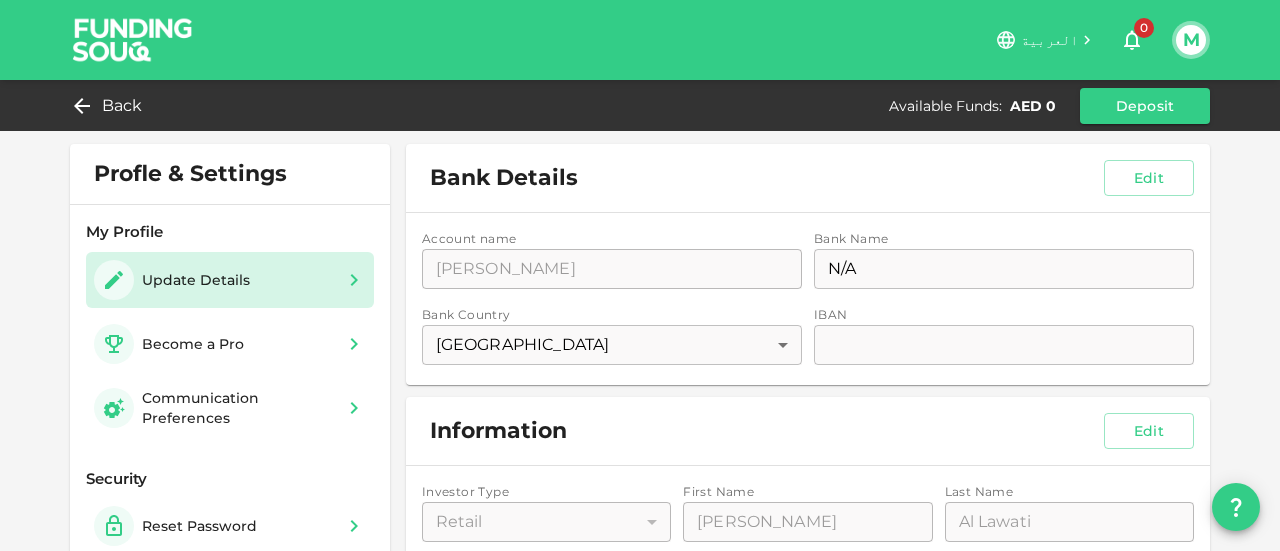 click on "Back Available Funds : AED   0 Deposit" at bounding box center (640, 105) 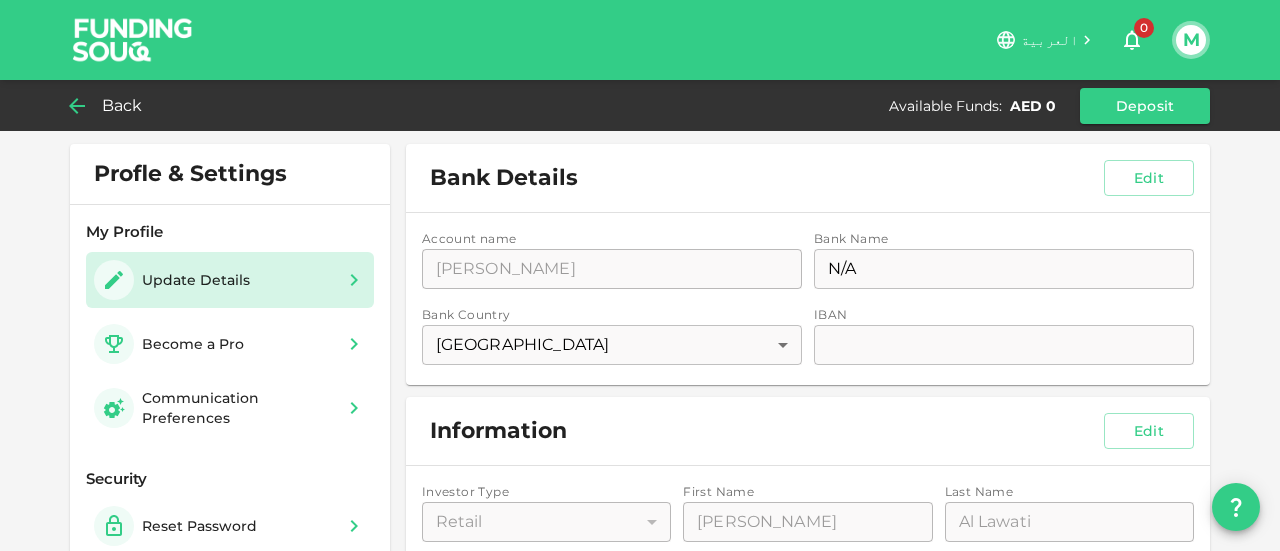 click 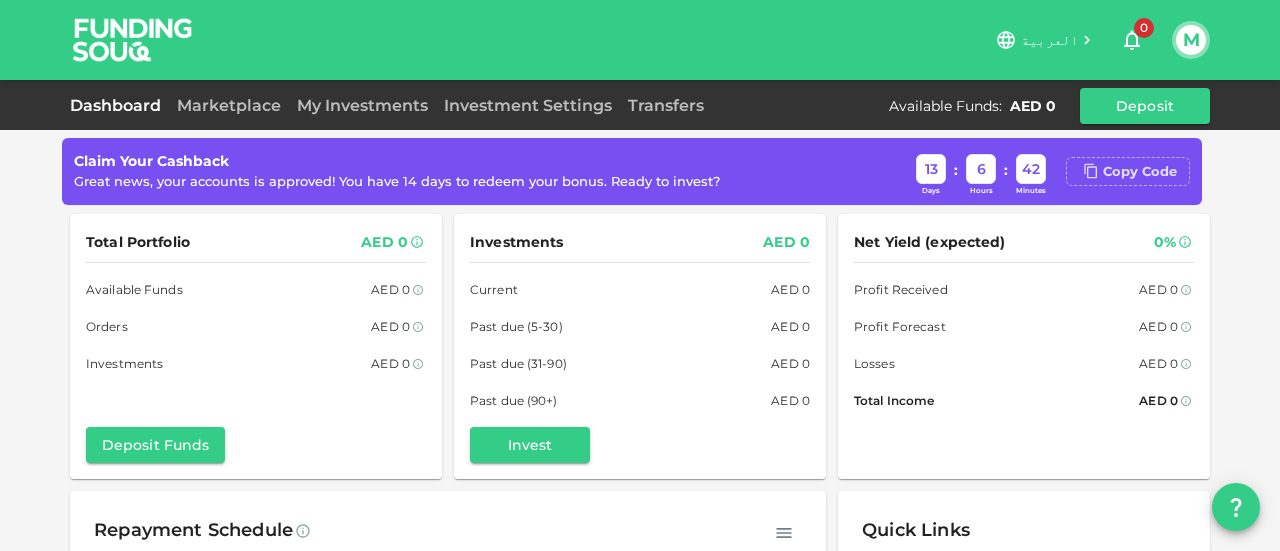click on "Copy Code" at bounding box center [1140, 172] 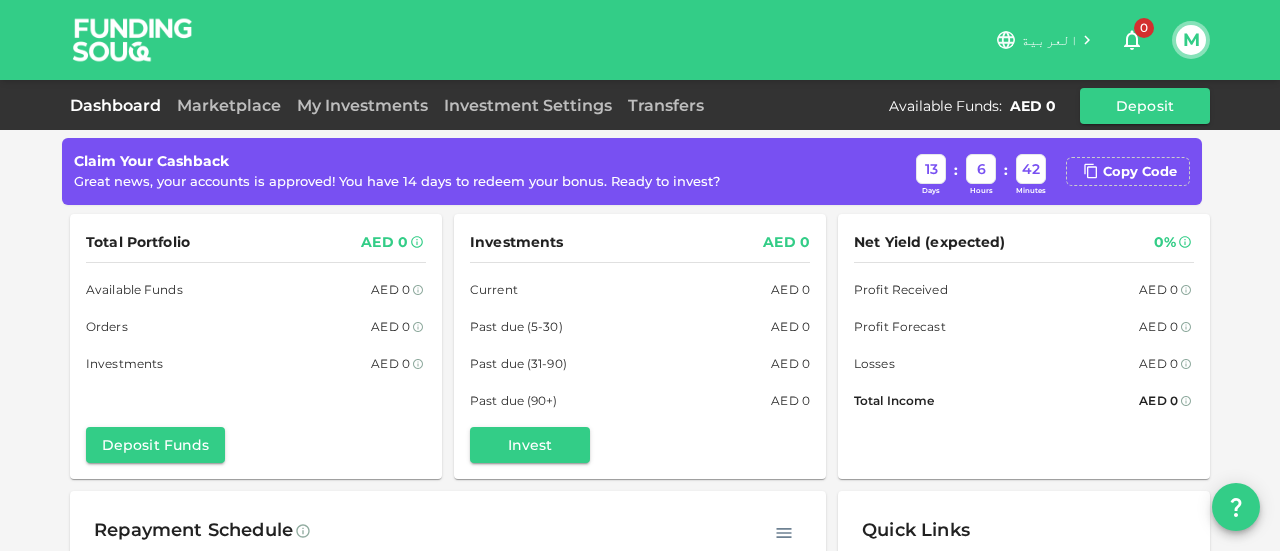 click at bounding box center (133, 39) 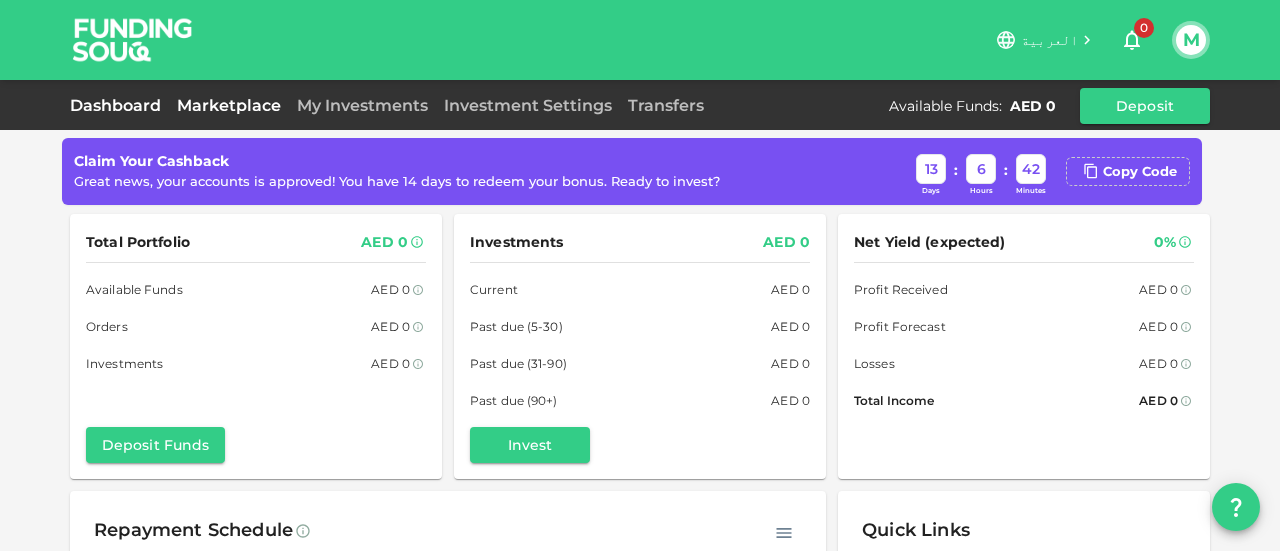 click on "Marketplace" at bounding box center (229, 105) 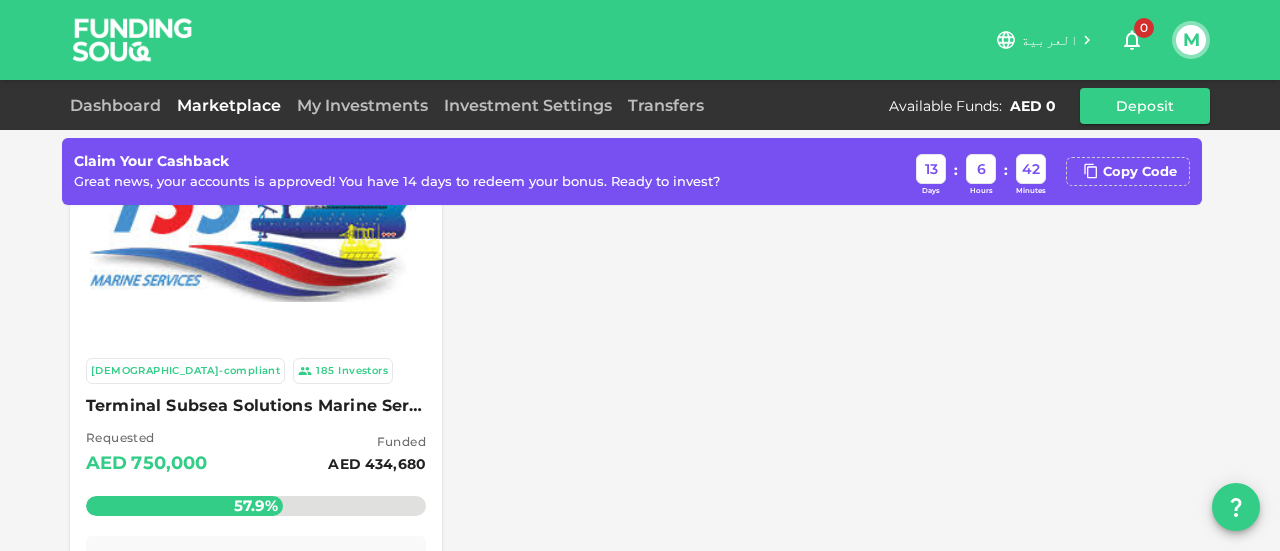 scroll, scrollTop: 0, scrollLeft: 0, axis: both 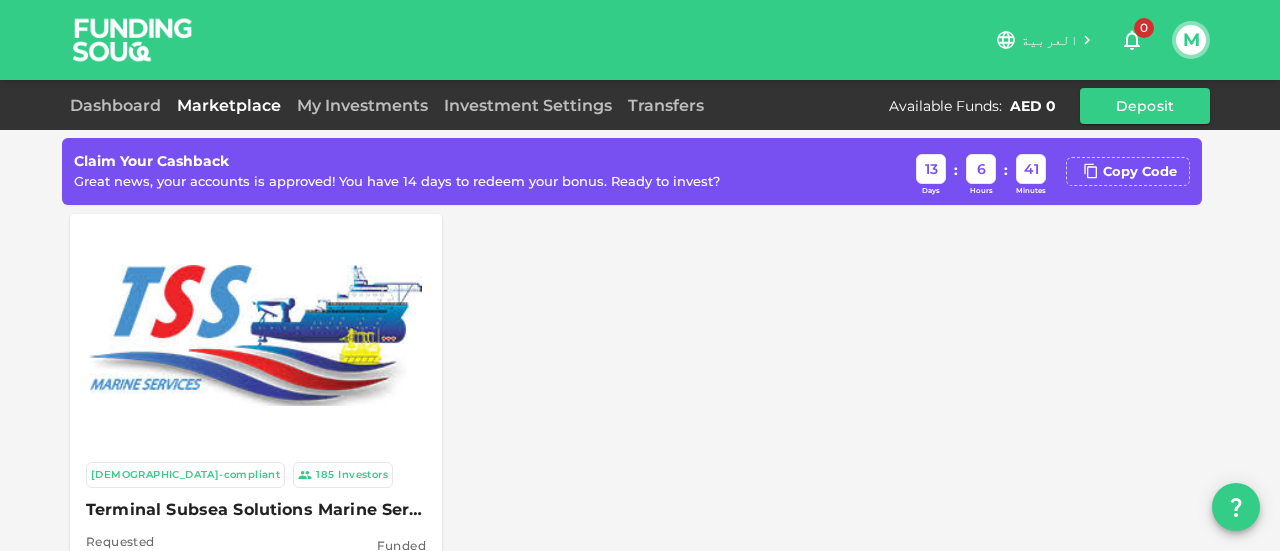 click at bounding box center (256, 335) 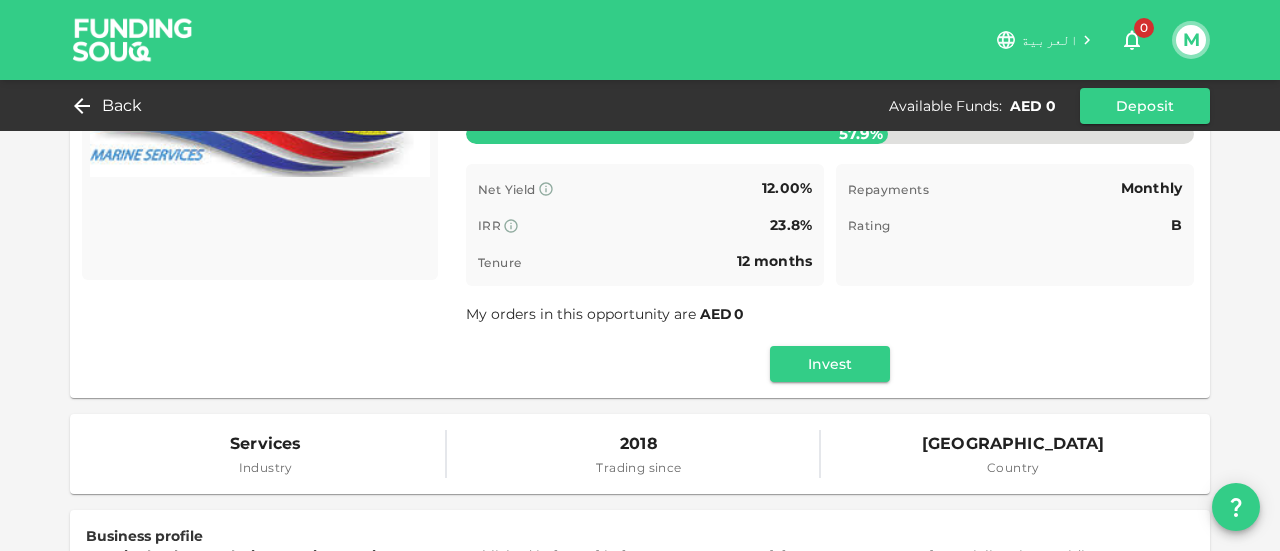 scroll, scrollTop: 100, scrollLeft: 0, axis: vertical 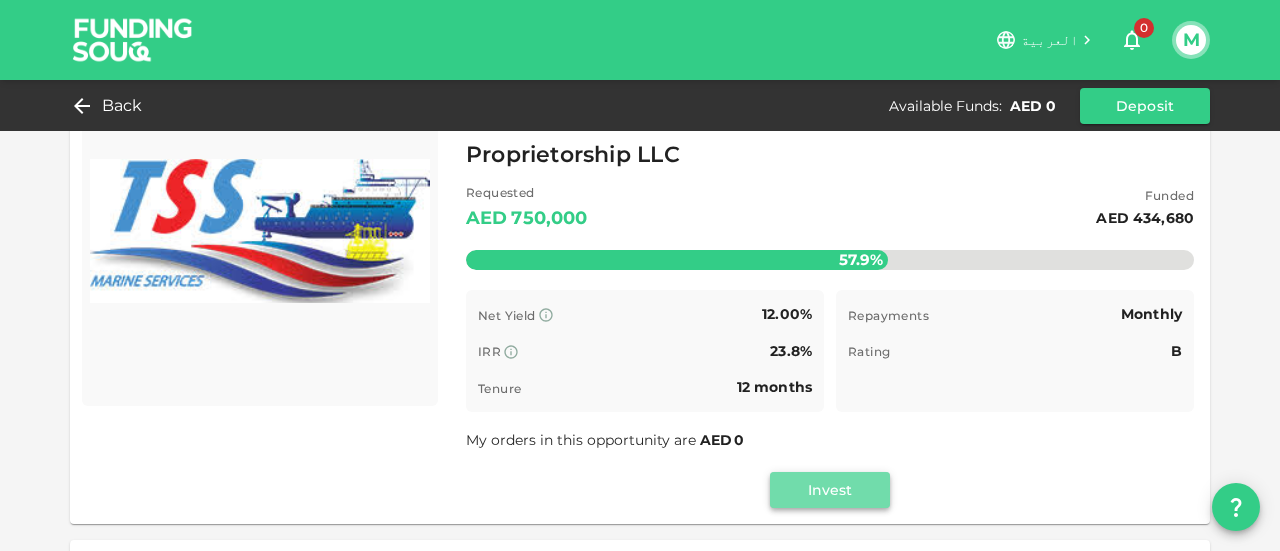 click on "Invest" at bounding box center (830, 490) 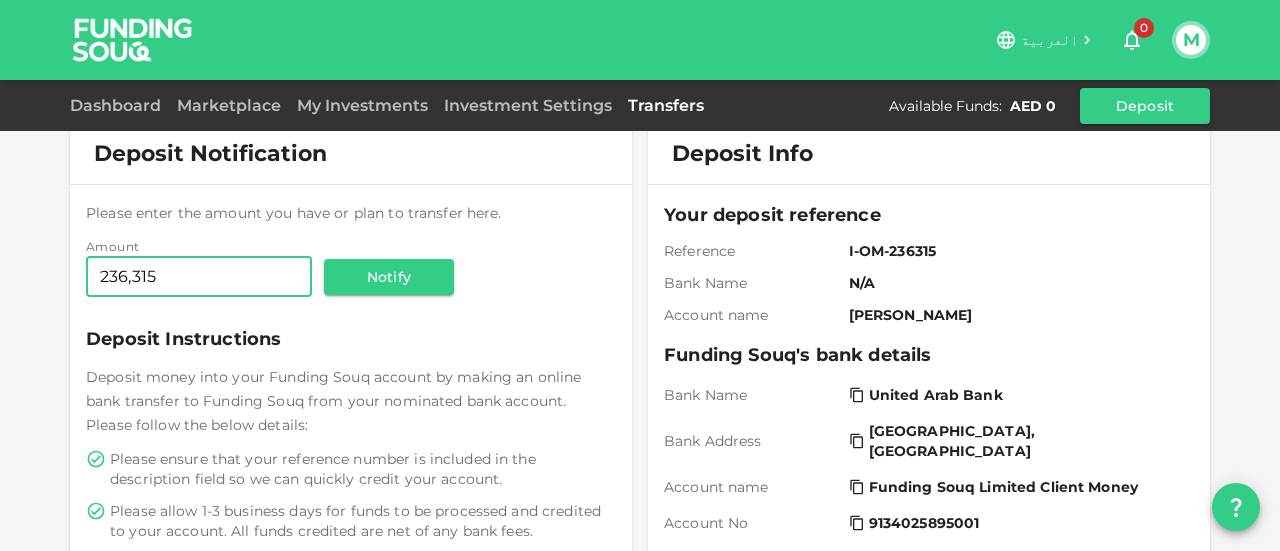 click on "236,315" at bounding box center (199, 277) 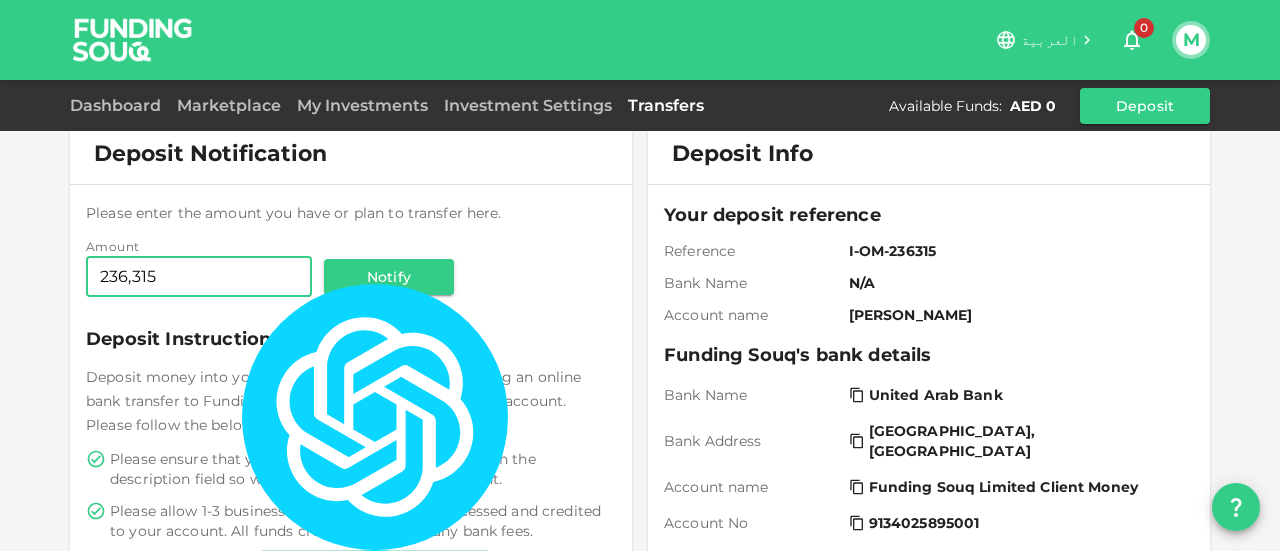 click on "236,315" at bounding box center [199, 277] 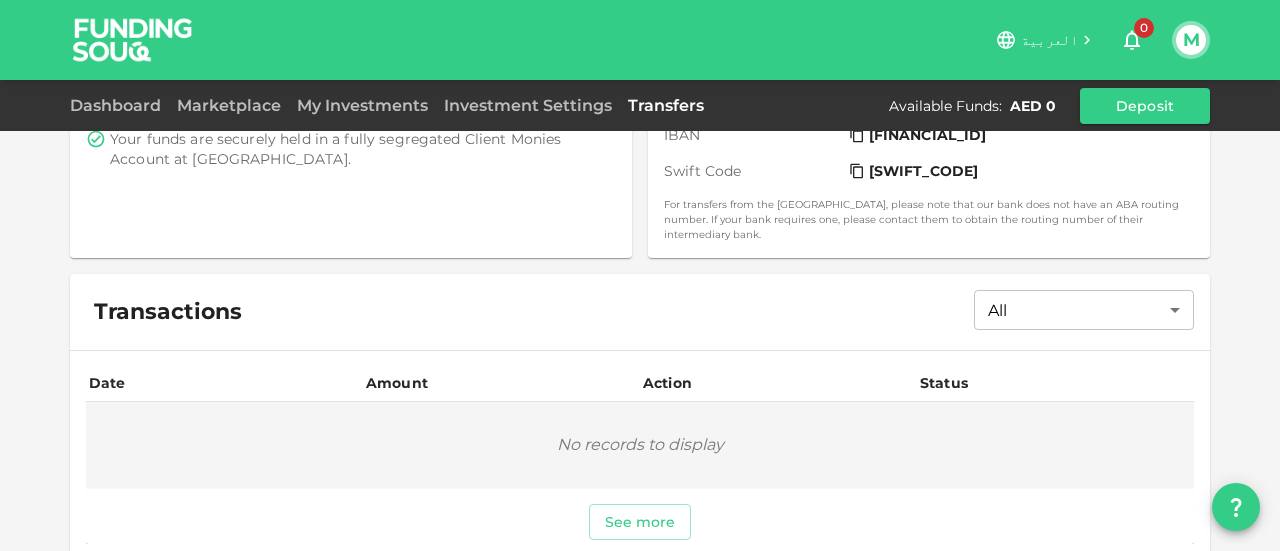 scroll, scrollTop: 493, scrollLeft: 0, axis: vertical 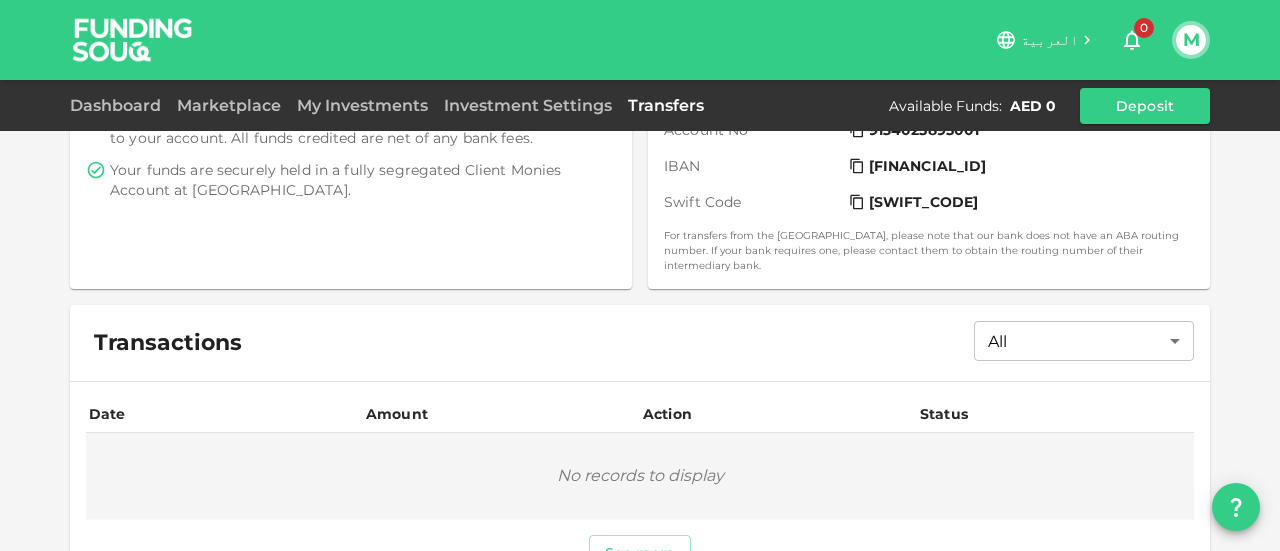 type on "1,000" 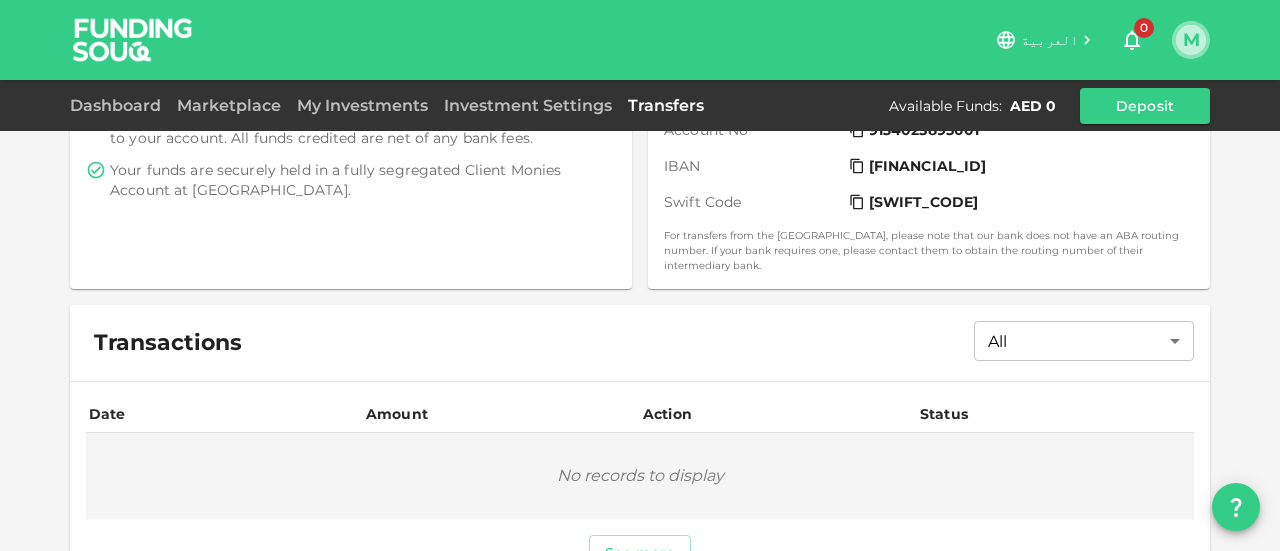 click on "M" at bounding box center (1191, 40) 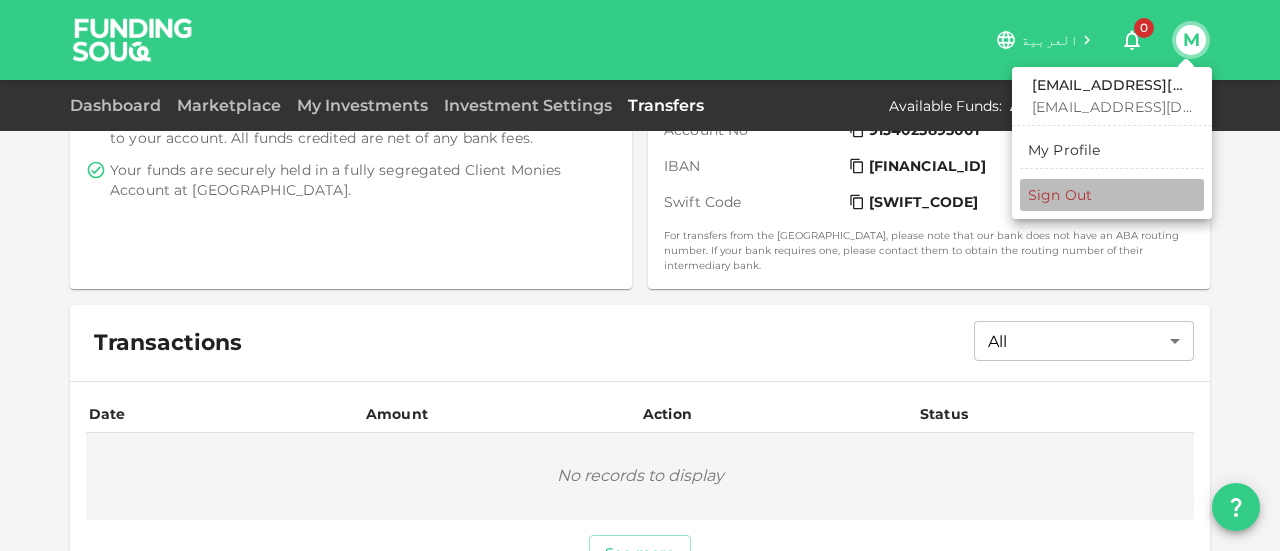 click on "Sign Out" at bounding box center [1112, 195] 